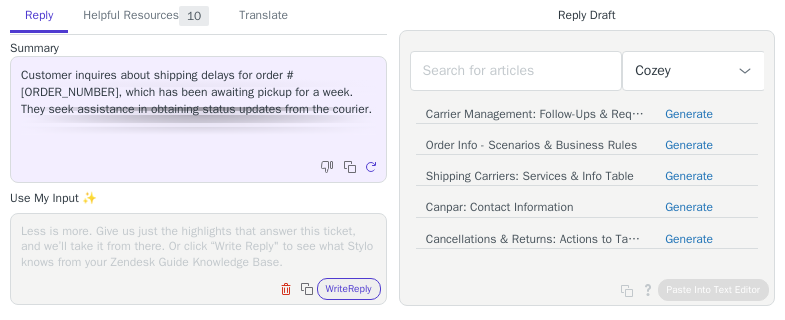 scroll, scrollTop: 0, scrollLeft: 0, axis: both 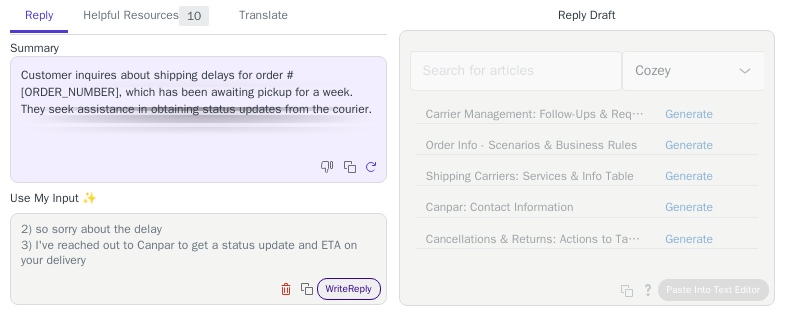 type on "1) warm greeting
2) so sorry about the delay
3) I've reached out to Canpar to get a status update and ETA on your delivery" 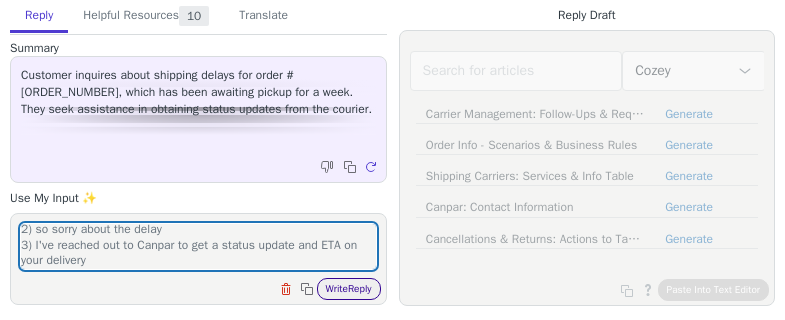 click on "Write  Reply" at bounding box center [349, 289] 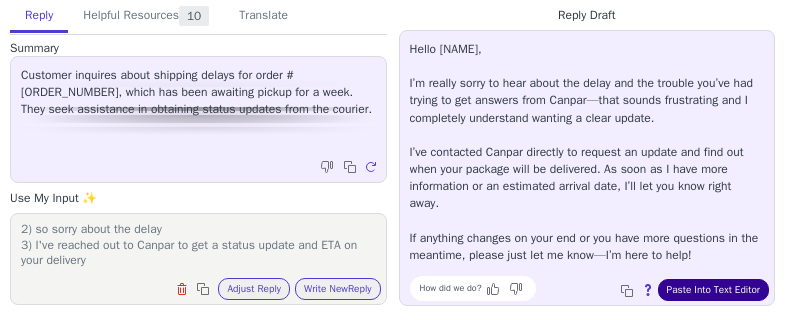 click on "Paste Into Text Editor" at bounding box center [713, 290] 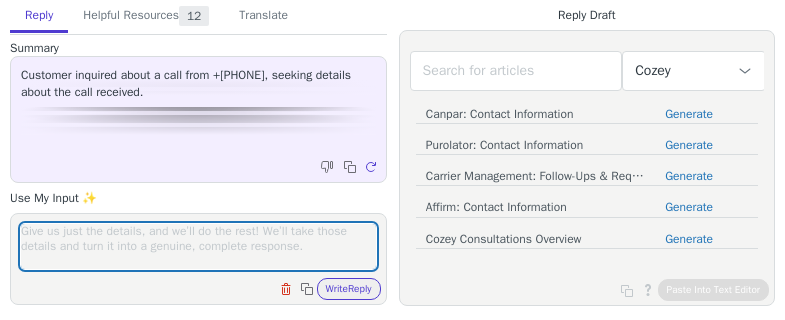 scroll, scrollTop: 0, scrollLeft: 0, axis: both 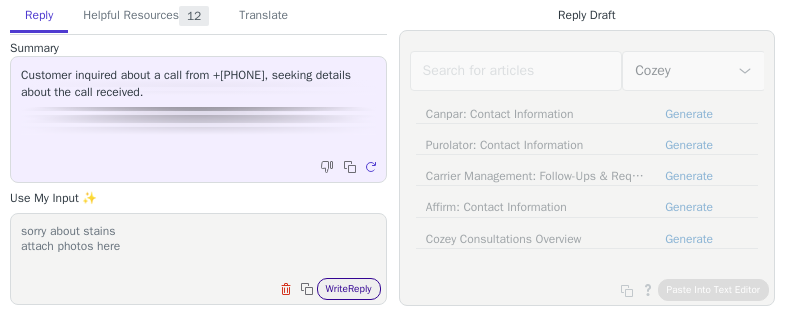 click on "Write  Reply" at bounding box center (349, 289) 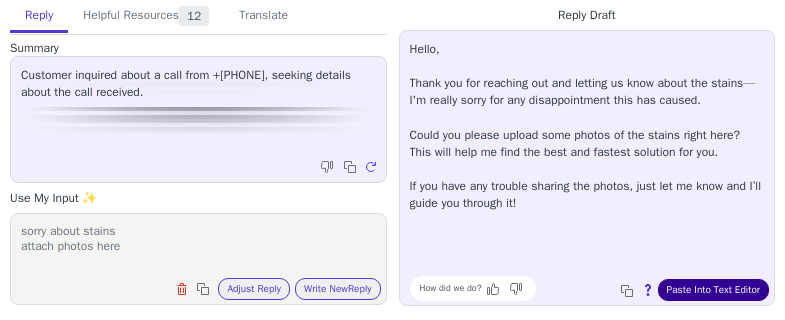 click on "Paste Into Text Editor" at bounding box center (713, 290) 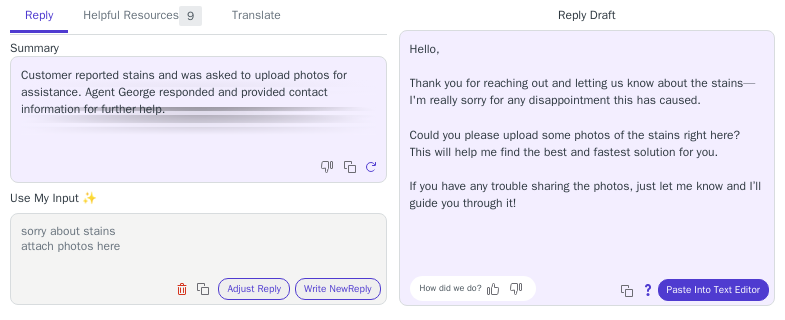 click on "sorry about stains
attach photos here" at bounding box center [198, 246] 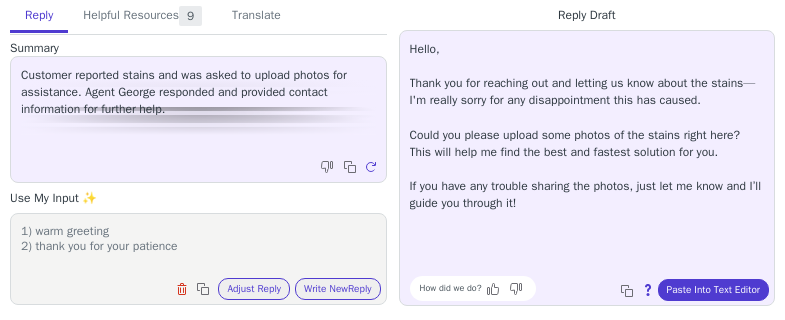 scroll, scrollTop: 1, scrollLeft: 0, axis: vertical 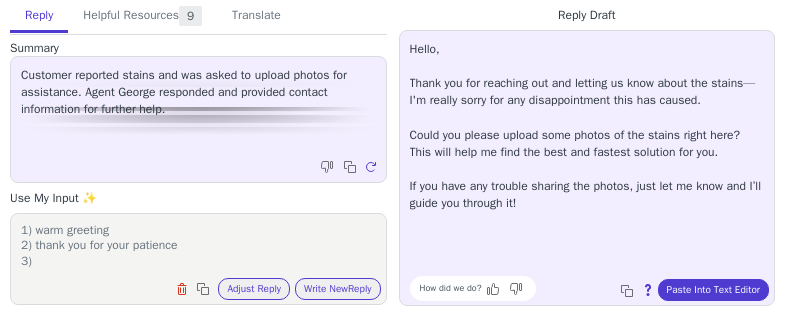 click on "1) warm greeting
2) thank you for your patience
3)" at bounding box center (198, 246) 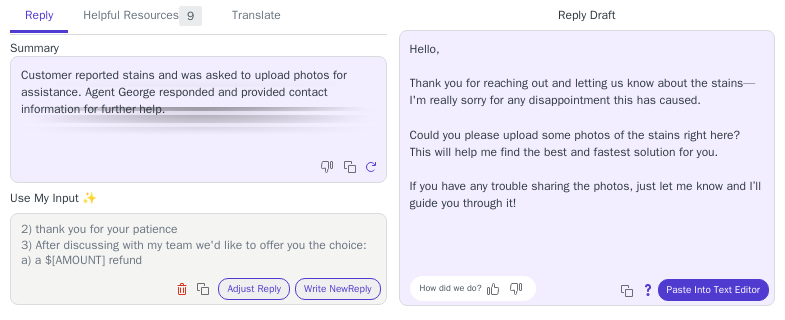 scroll, scrollTop: 48, scrollLeft: 0, axis: vertical 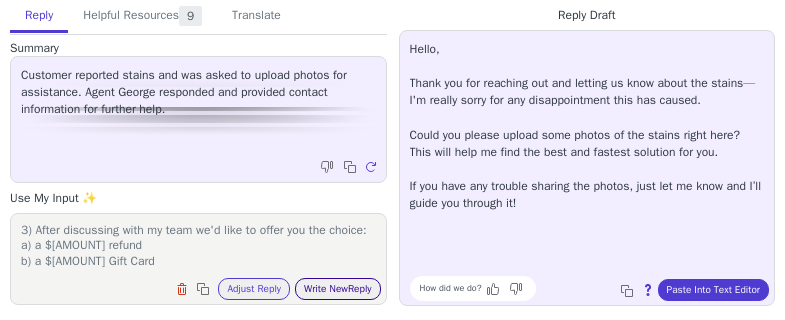 type on "1) warm greeting
2) thank you for your patience
3) After discussing with my team we'd like to offer you the choice:
a) a $[AMOUNT] refund
b) a $[AMOUNT] Gift Card" 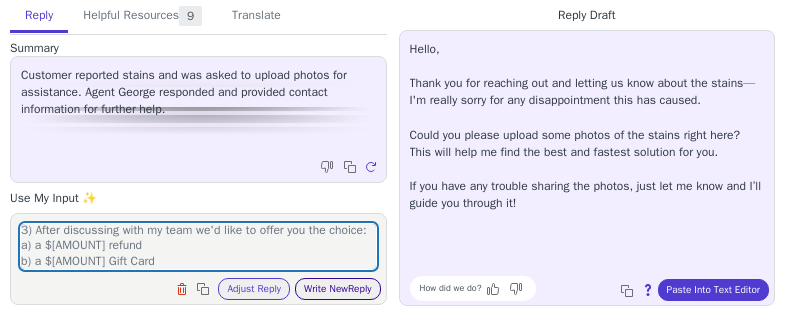 click on "Write New  Reply" at bounding box center (338, 289) 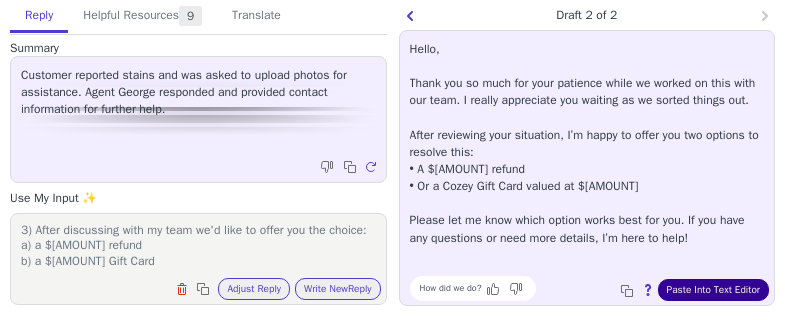 click on "Paste Into Text Editor" at bounding box center (713, 290) 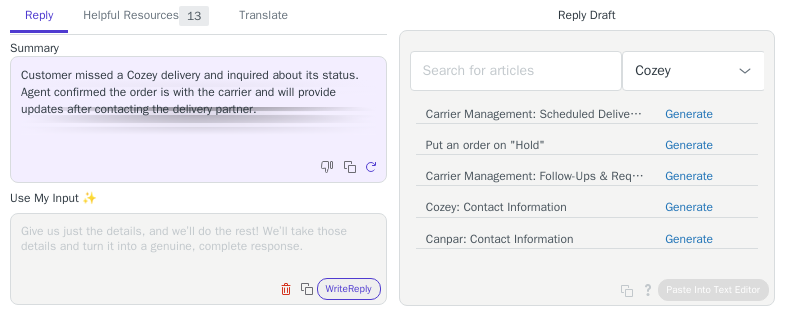 scroll, scrollTop: 0, scrollLeft: 0, axis: both 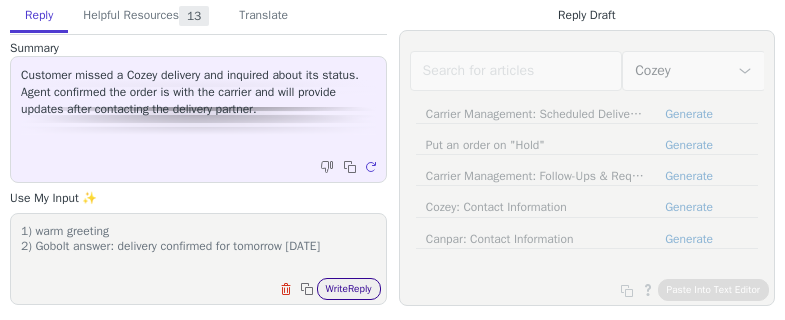 type on "1) warm greeting
2) Gobolt answer: delivery confirmed for tomorrow July 10th" 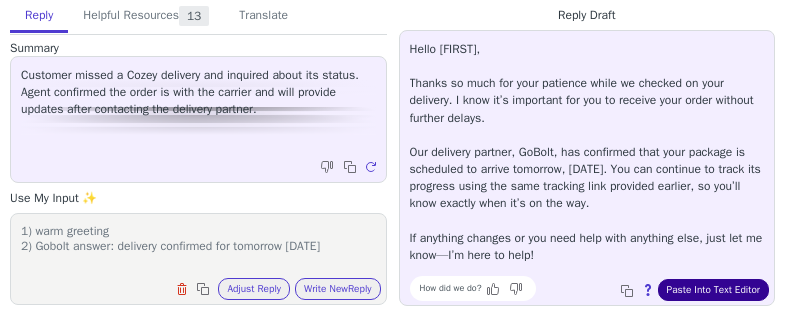 click on "Paste Into Text Editor" at bounding box center [713, 290] 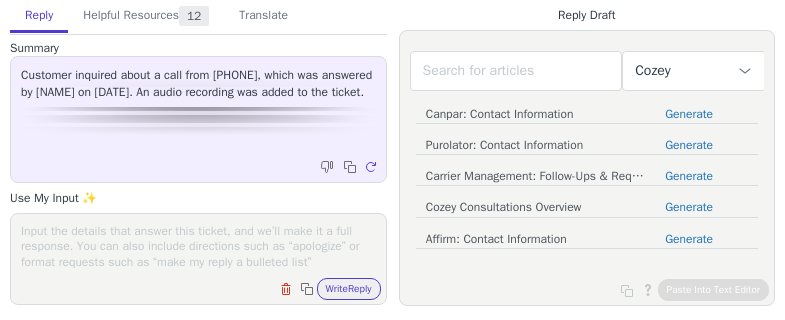 scroll, scrollTop: 0, scrollLeft: 0, axis: both 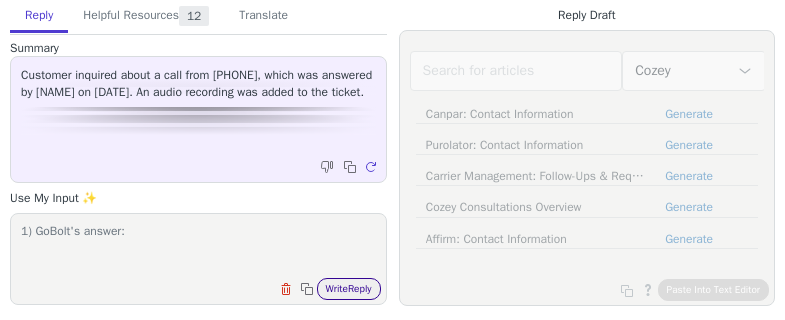 type on "1) GoBolt's answer:" 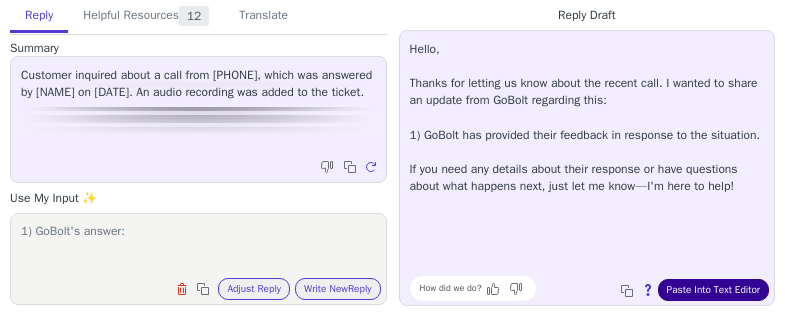 click on "Paste Into Text Editor" at bounding box center [713, 290] 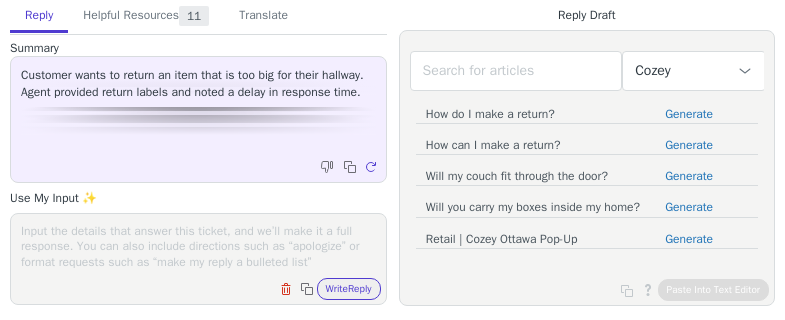 scroll, scrollTop: 0, scrollLeft: 0, axis: both 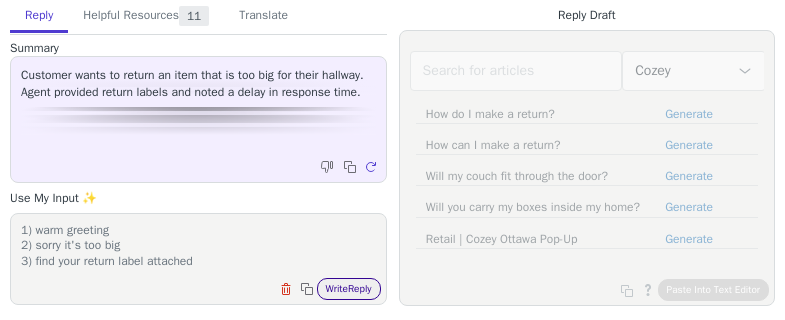 type on "1) warm greeting
2) sorry it's too big
3) find your return label attached" 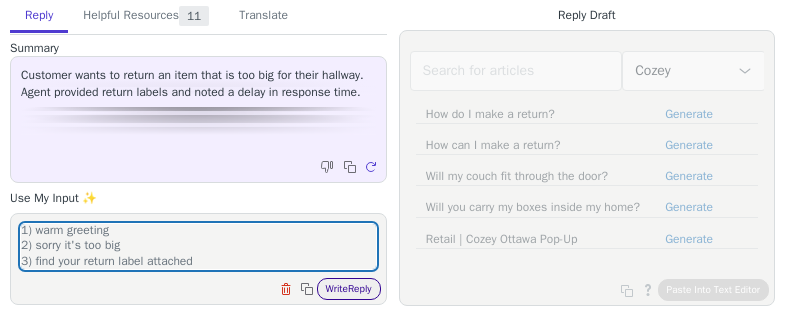 click on "Write  Reply" at bounding box center (349, 289) 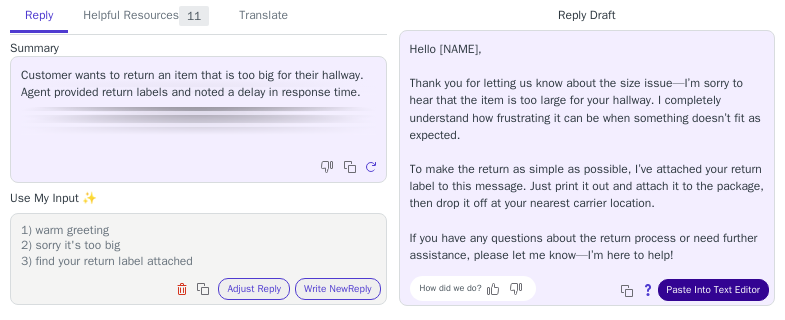 click on "Paste Into Text Editor" at bounding box center [713, 290] 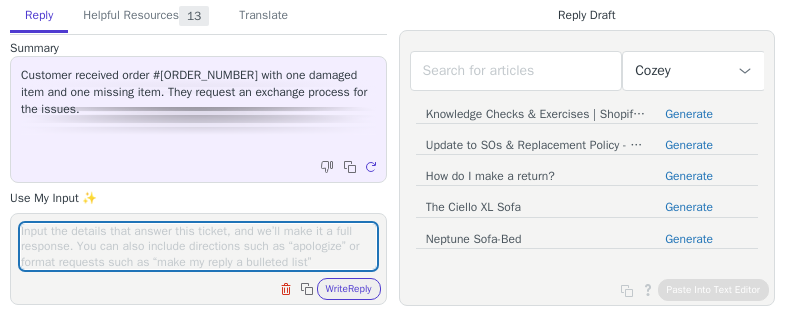 scroll, scrollTop: 0, scrollLeft: 0, axis: both 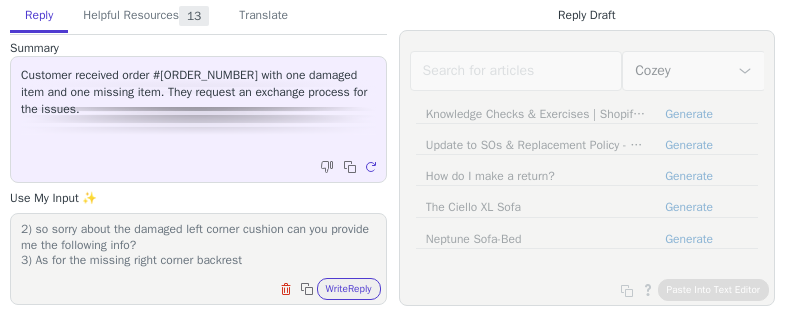 click on "1) warm greeting
2) so sorry about the damaged left corner cushion can you provide me the following info?
3) As for the missing right corner backrest" at bounding box center [198, 246] 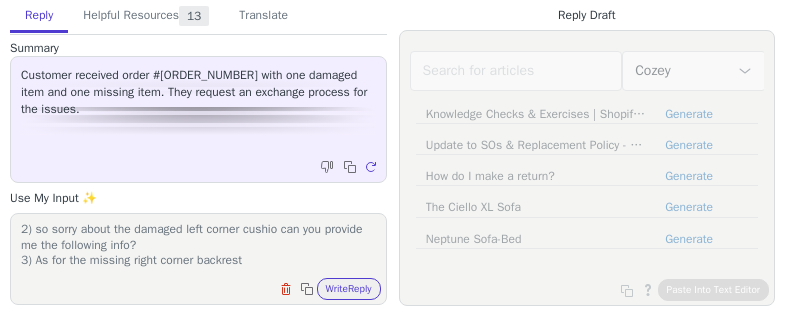 scroll, scrollTop: 14, scrollLeft: 0, axis: vertical 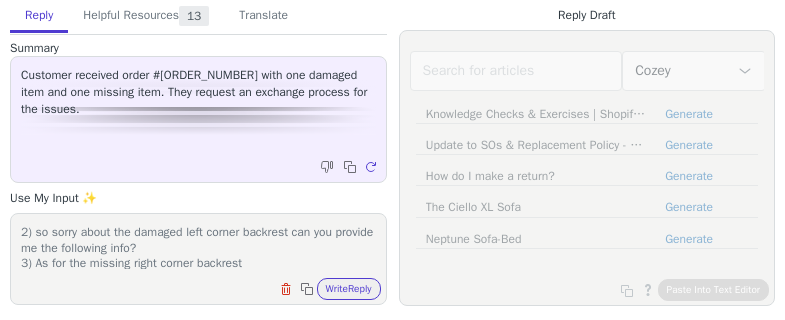click on "1) warm greeting
2) so sorry about the damaged left corner backrest can you provide me the following info?
3) As for the missing right corner backrest" at bounding box center (198, 246) 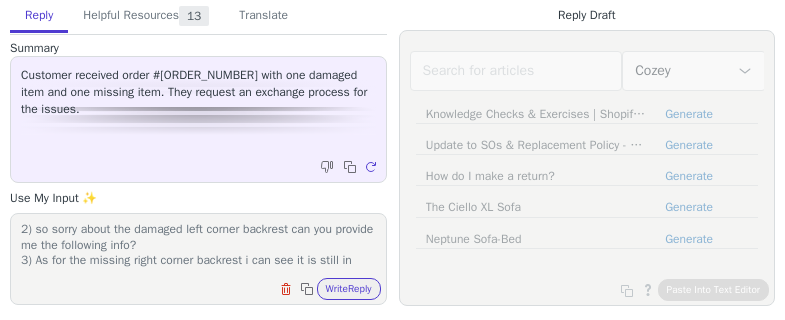 scroll, scrollTop: 32, scrollLeft: 0, axis: vertical 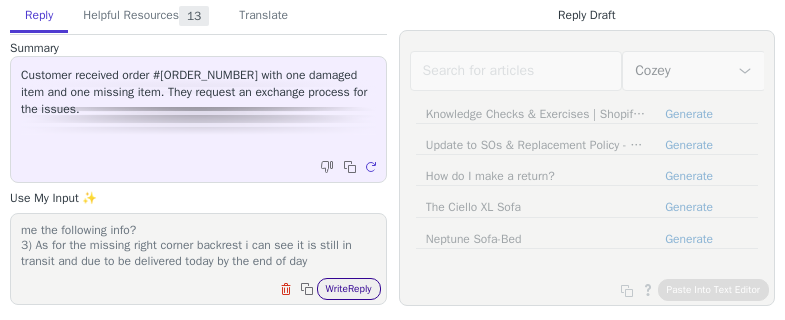 type on "1) warm greeting
2) so sorry about the damaged left corner backrest can you provide me the following info?
3) As for the missing right corner backrest i can see it is still in transit and due to be delivered today by the end of day" 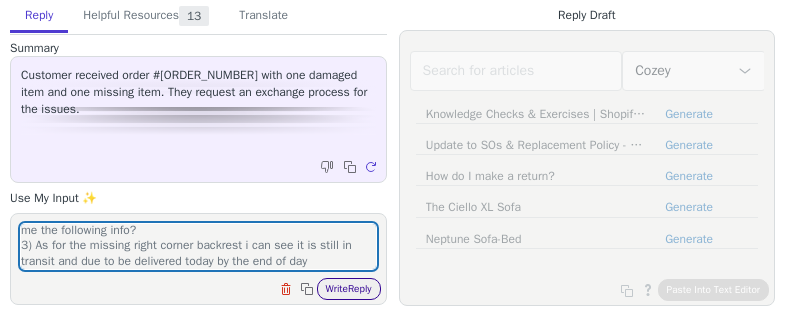 click on "Write  Reply" at bounding box center (349, 289) 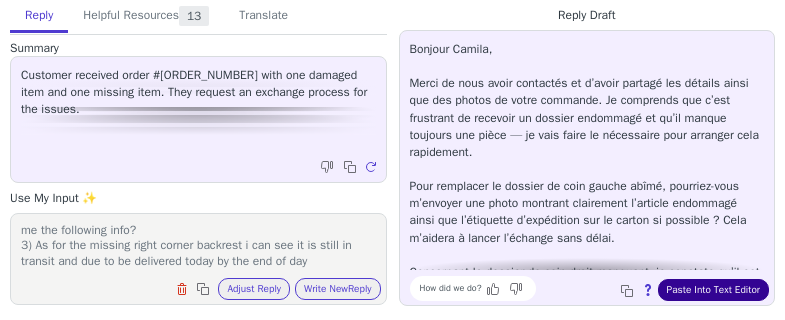click on "Paste Into Text Editor" at bounding box center [713, 290] 